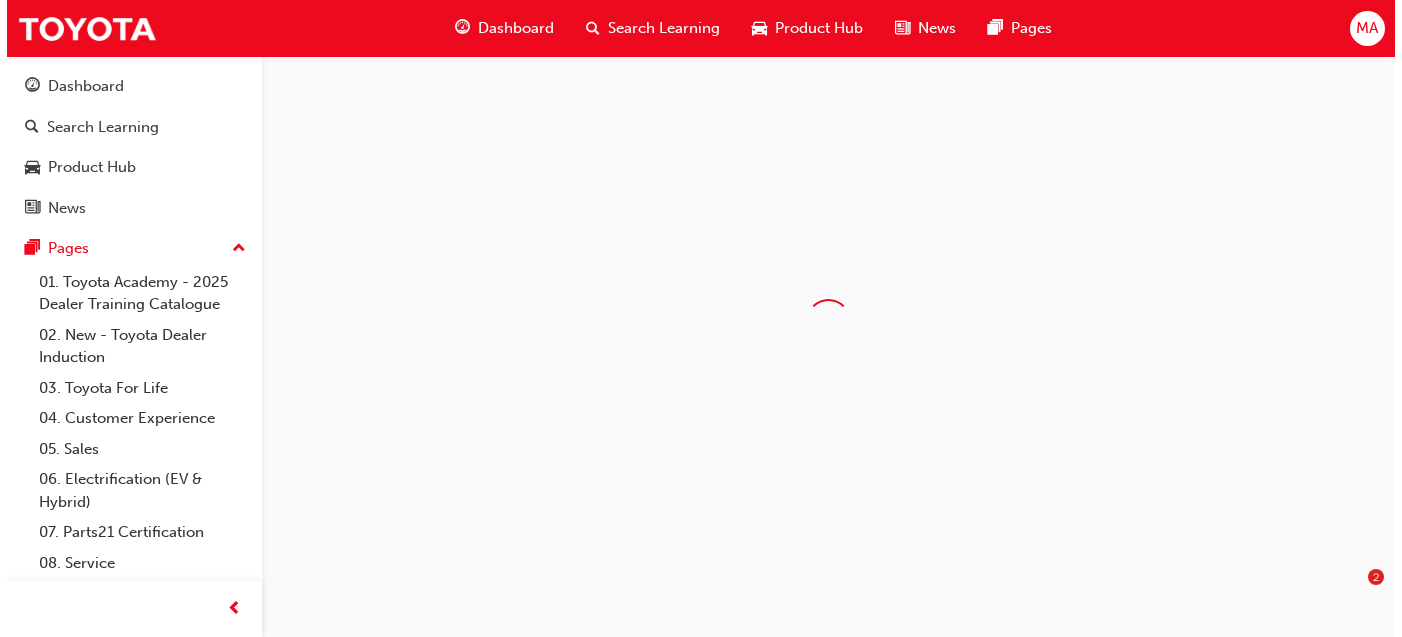 scroll, scrollTop: 0, scrollLeft: 0, axis: both 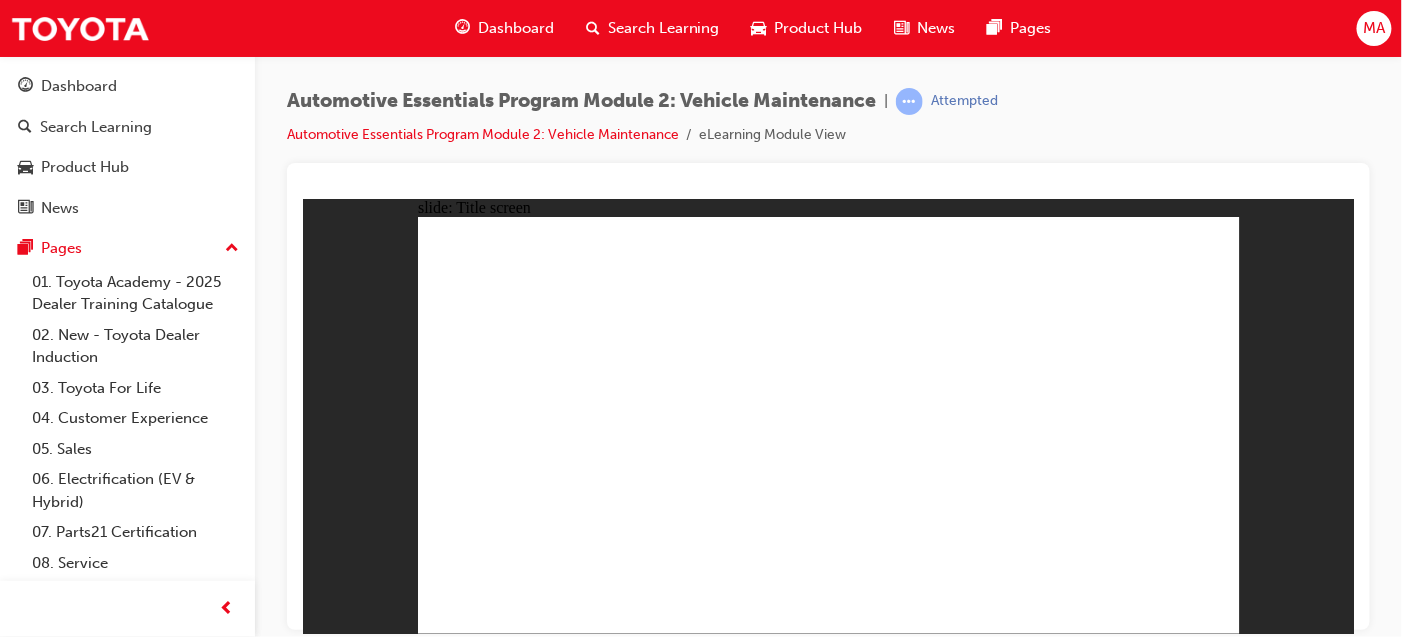 click 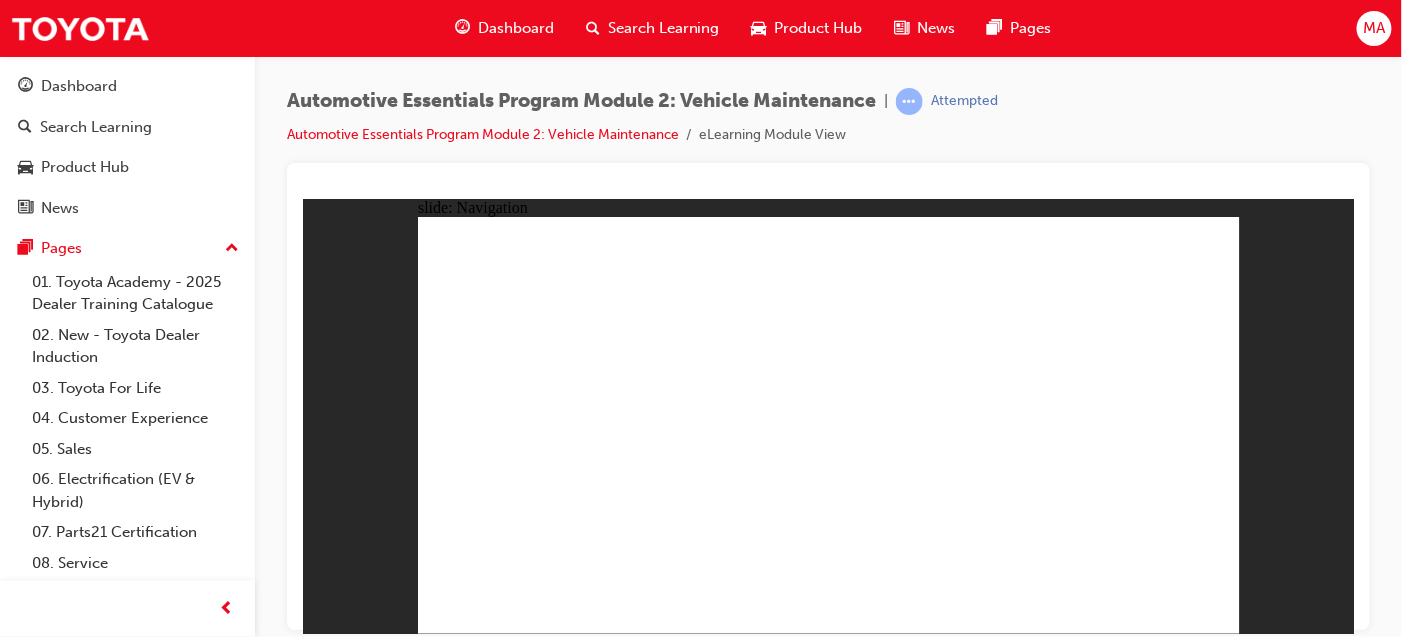 click 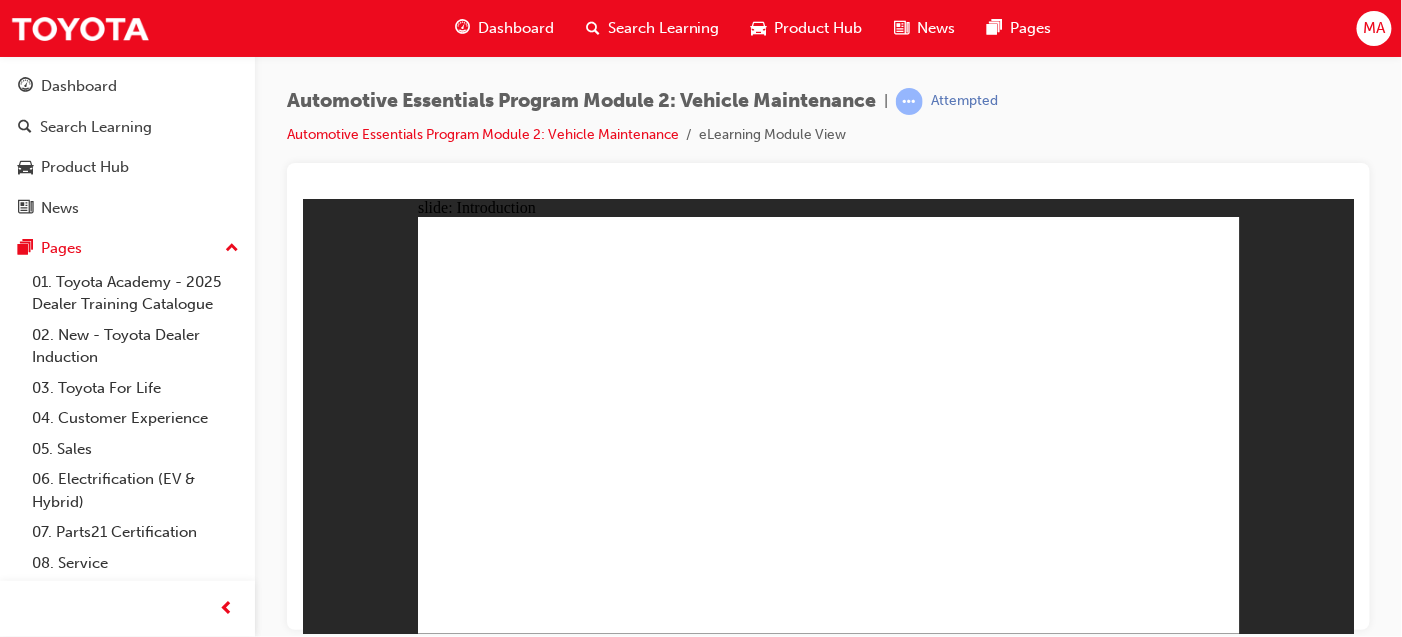 click at bounding box center [828, 189] 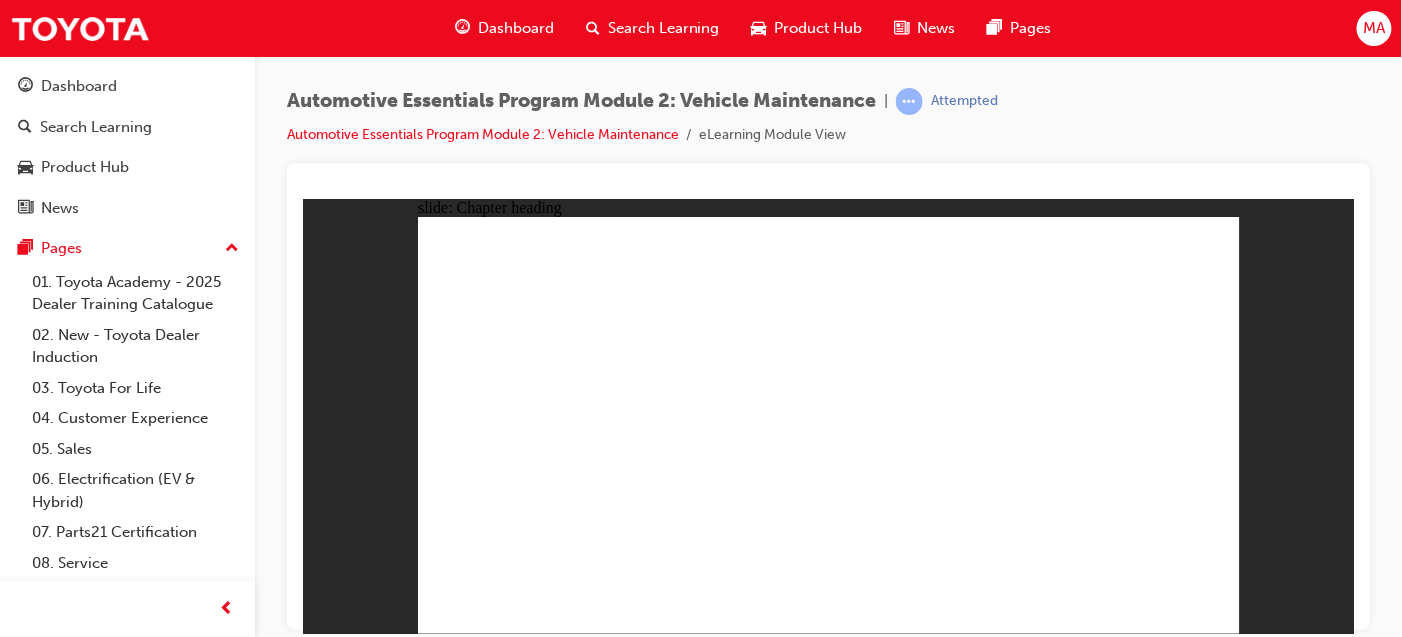click 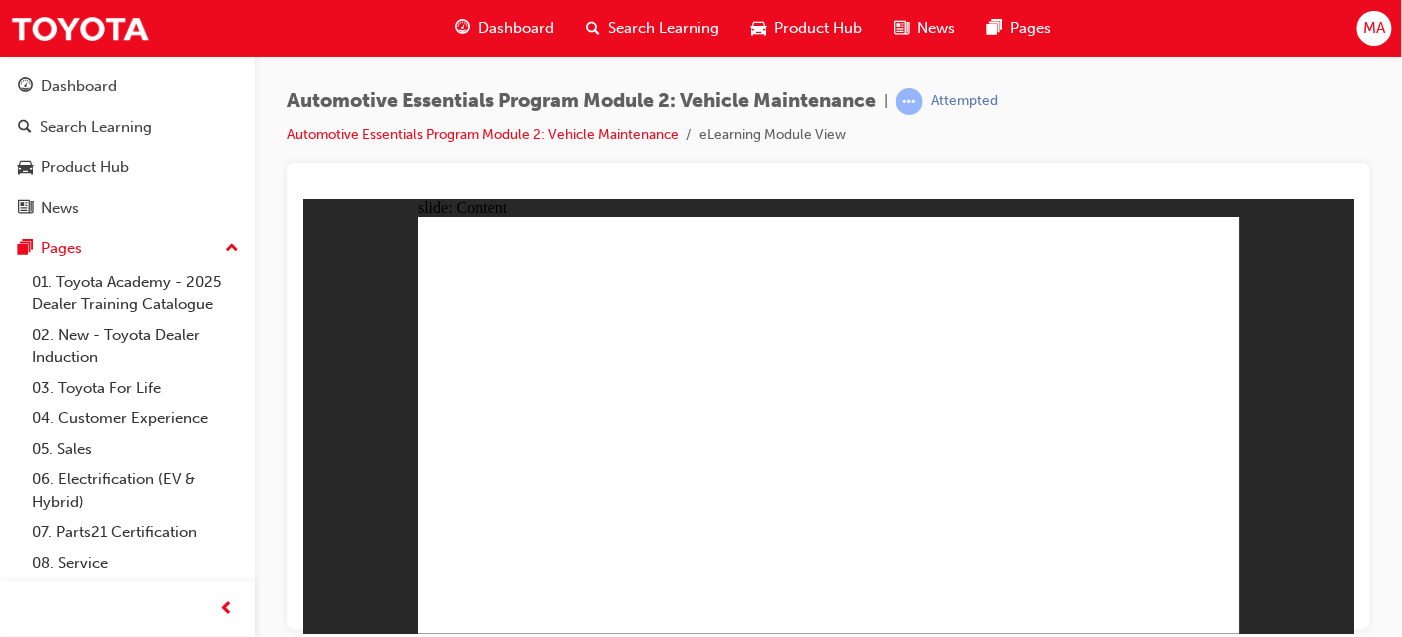 click 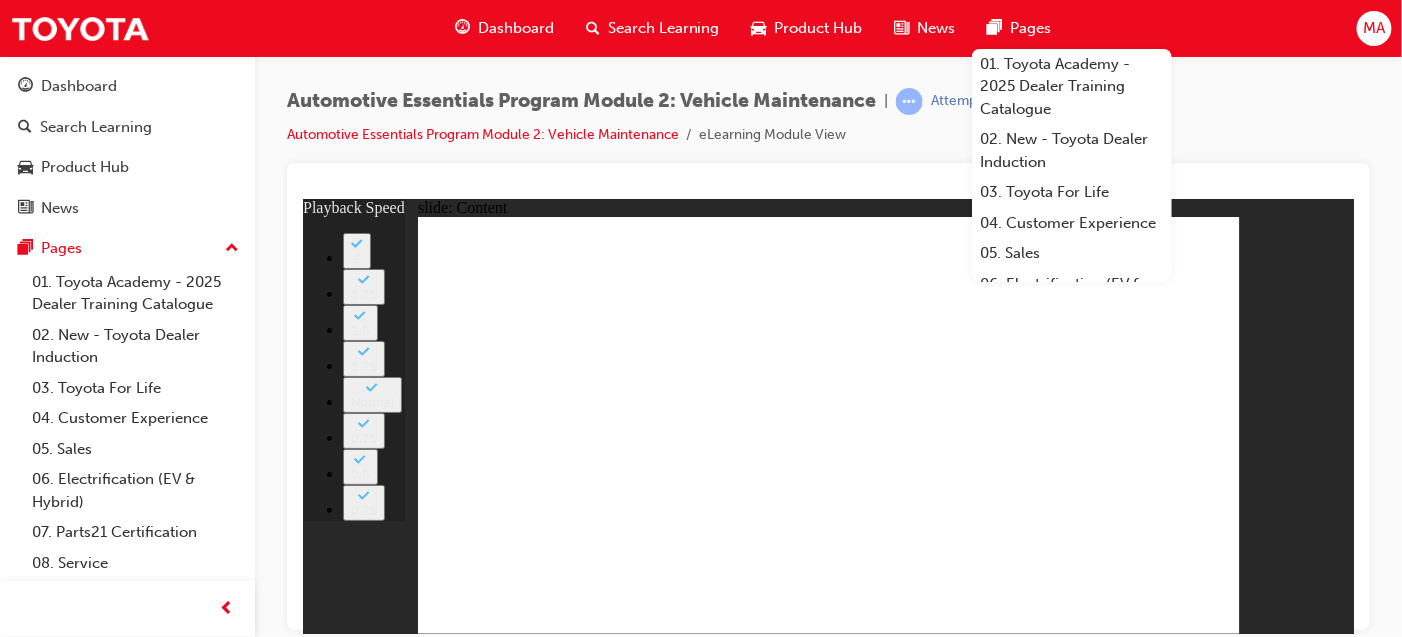 click 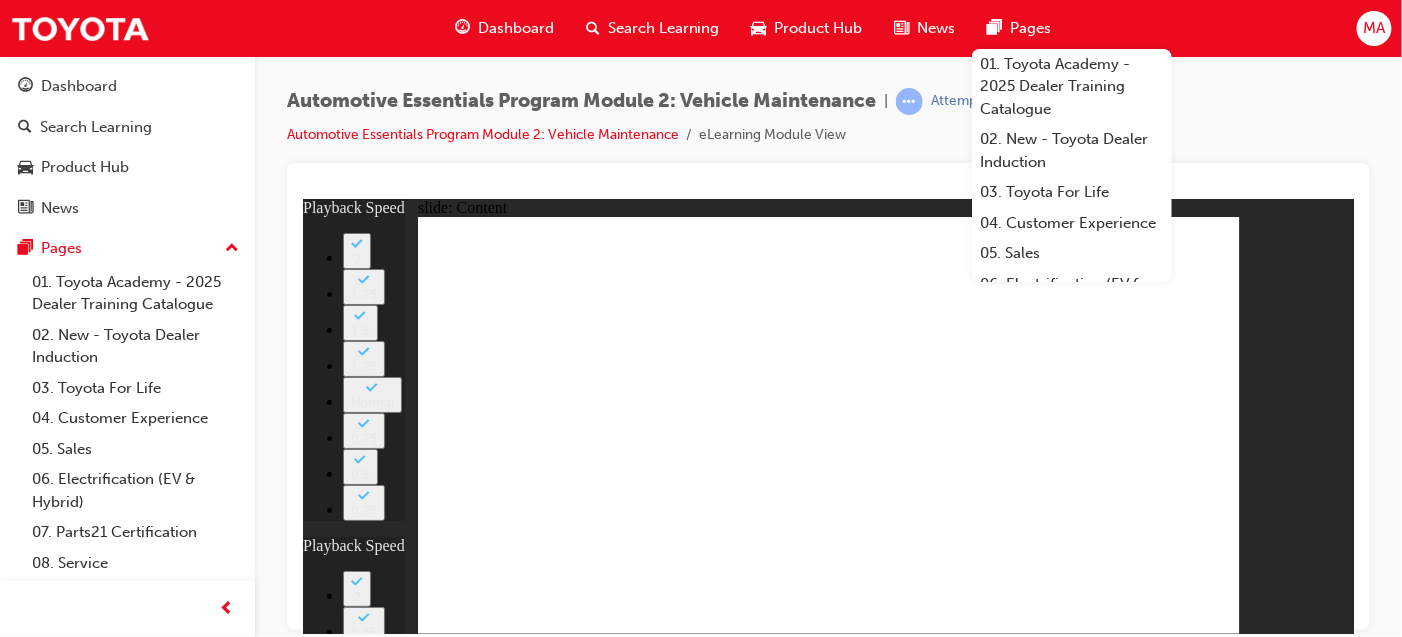 click on "Dashboard Search Learning Product Hub News Pages 01. Toyota Academy - 2025 Dealer Training Catalogue 02. New - Toyota Dealer Induction  03. Toyota For Life 04. Customer Experience 05. Sales 06. Electrification (EV & Hybrid) 07. Parts21 Certification 08. Service 09. Technical  10. TUNE Rev-Up Training All Pages MA" at bounding box center [701, 28] 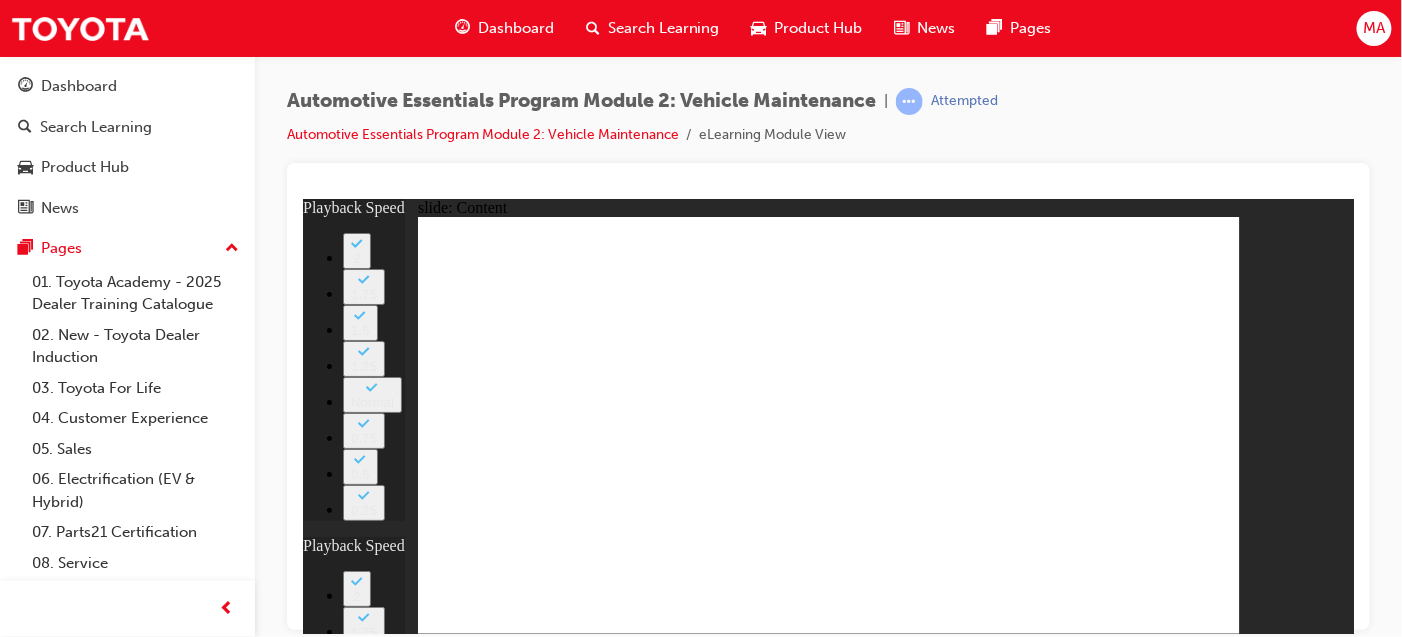click 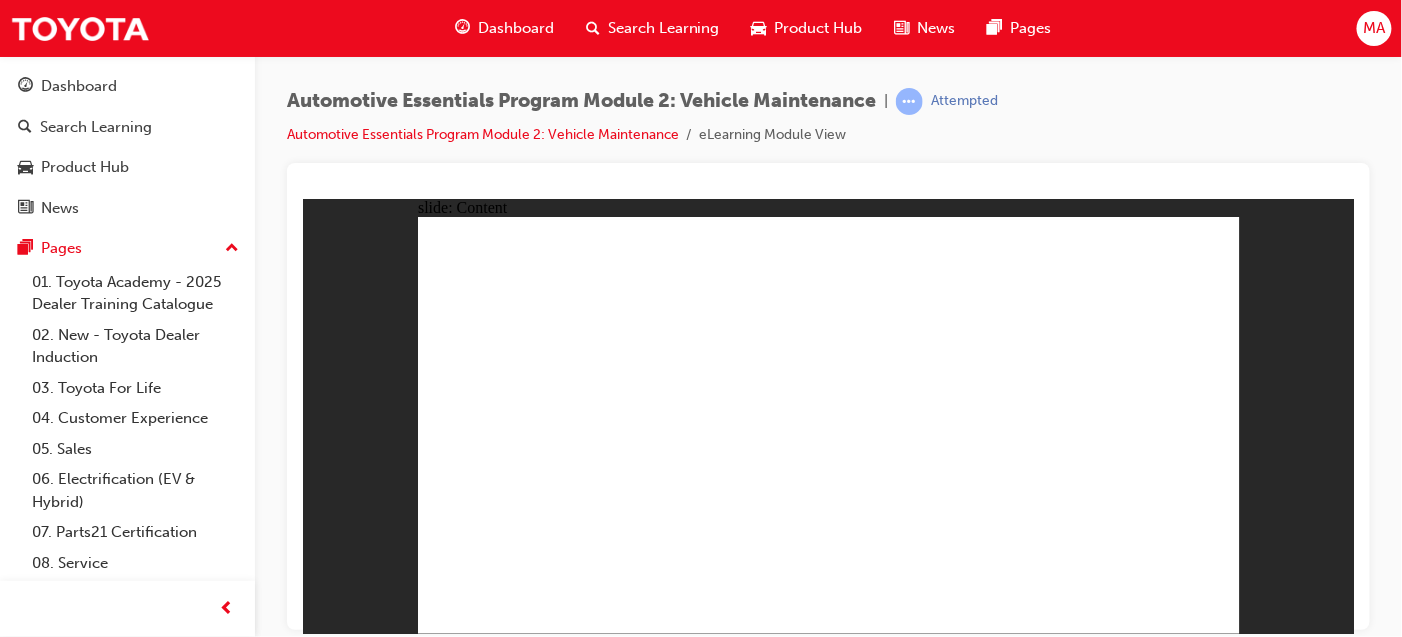 click 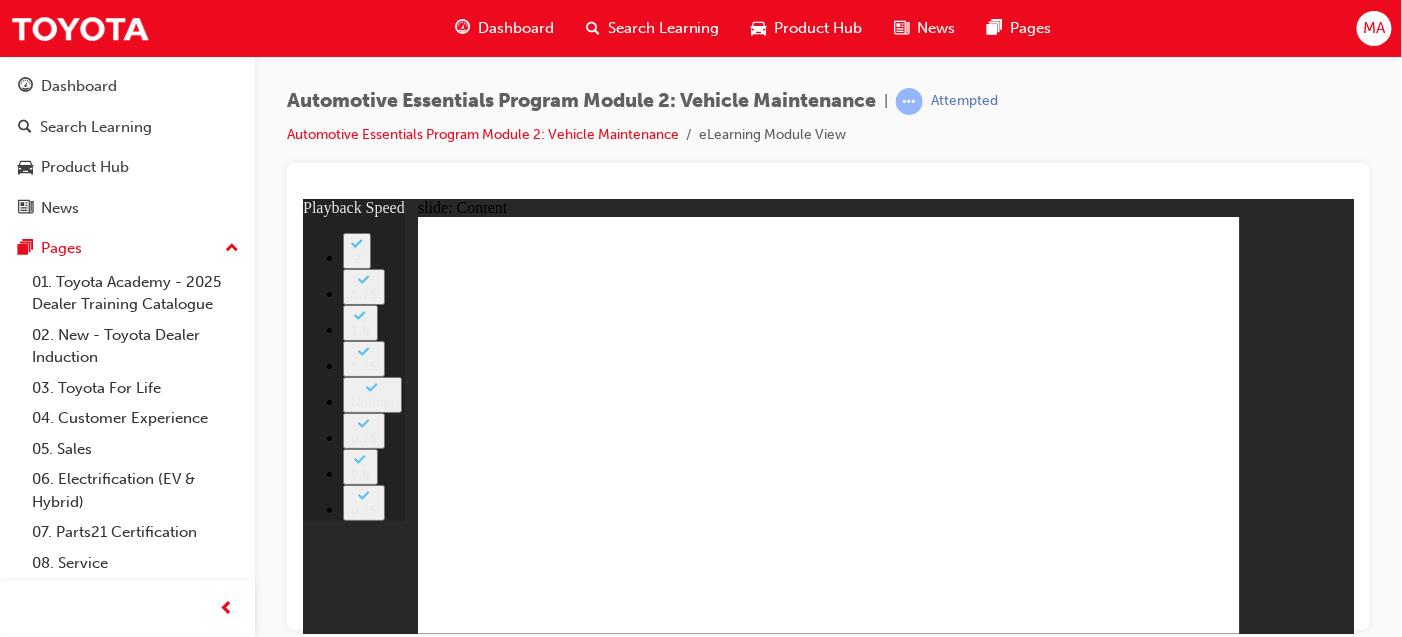 click 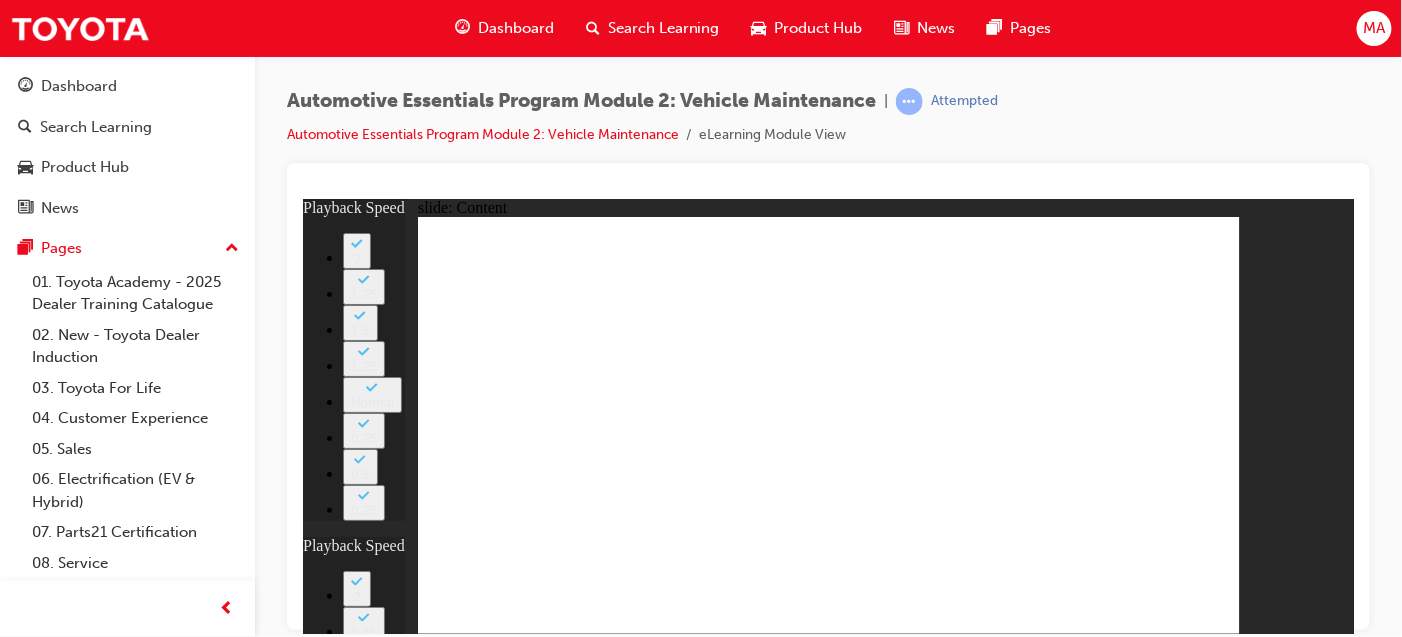 click 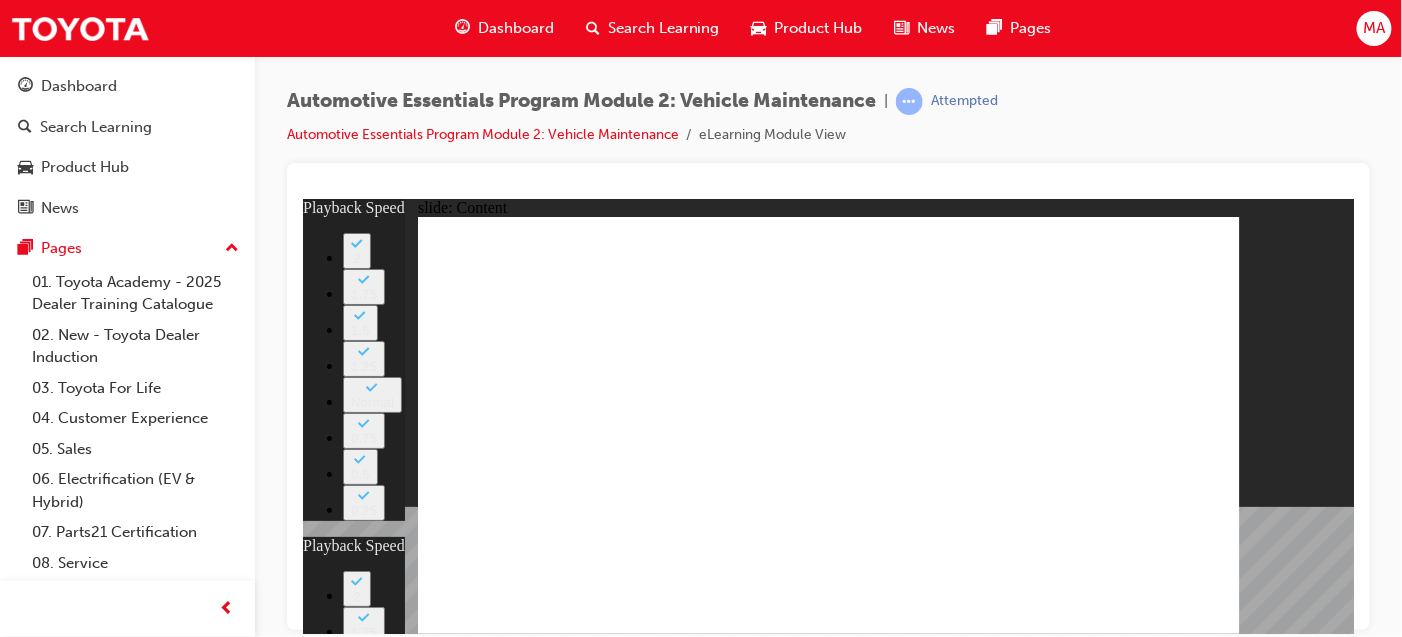 click 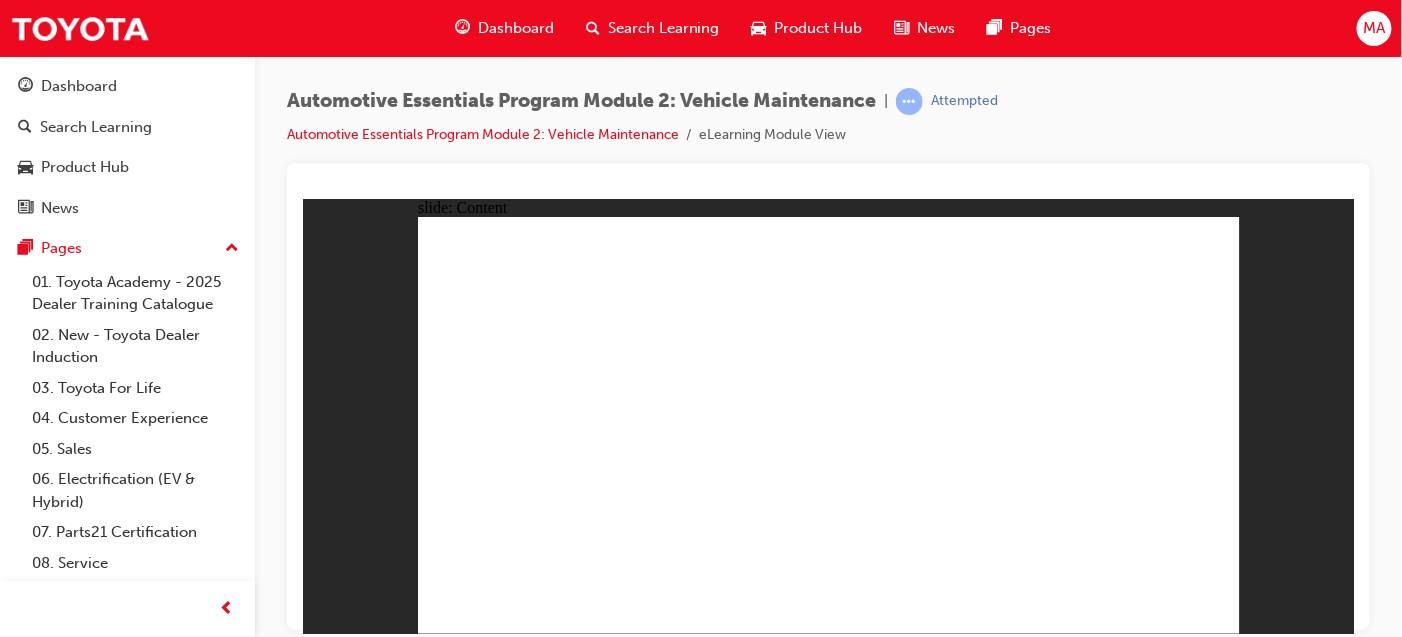 click 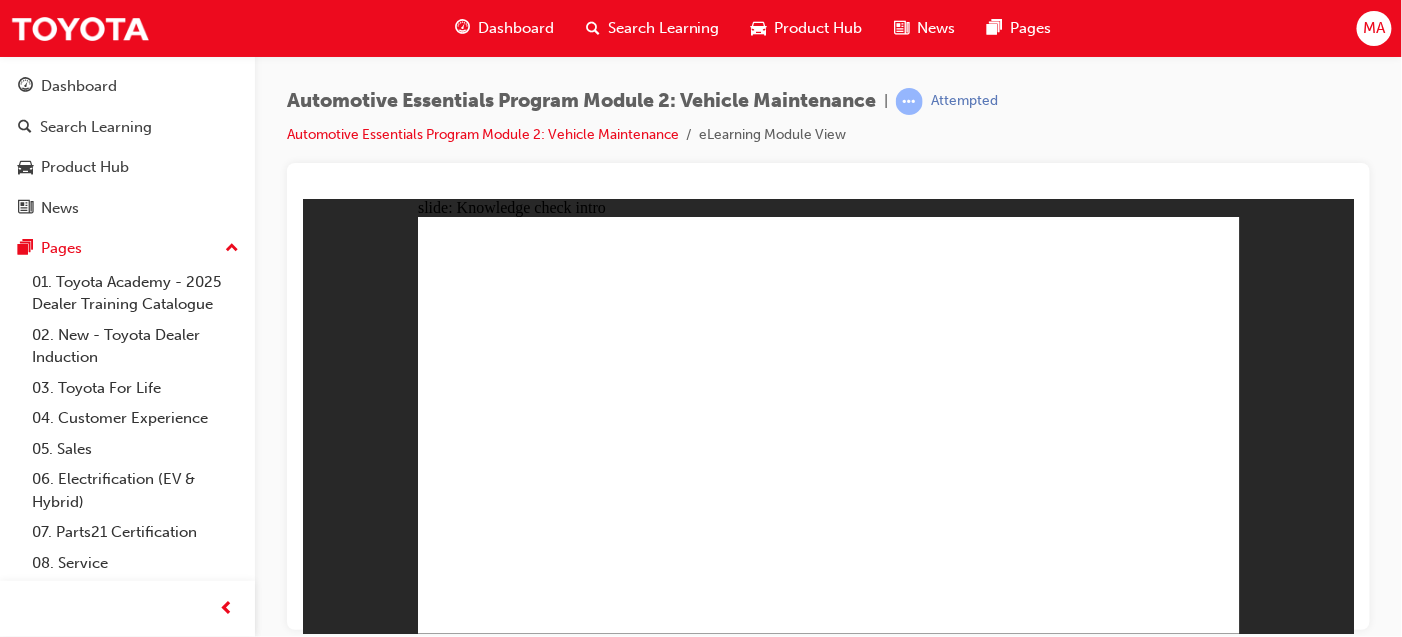 click 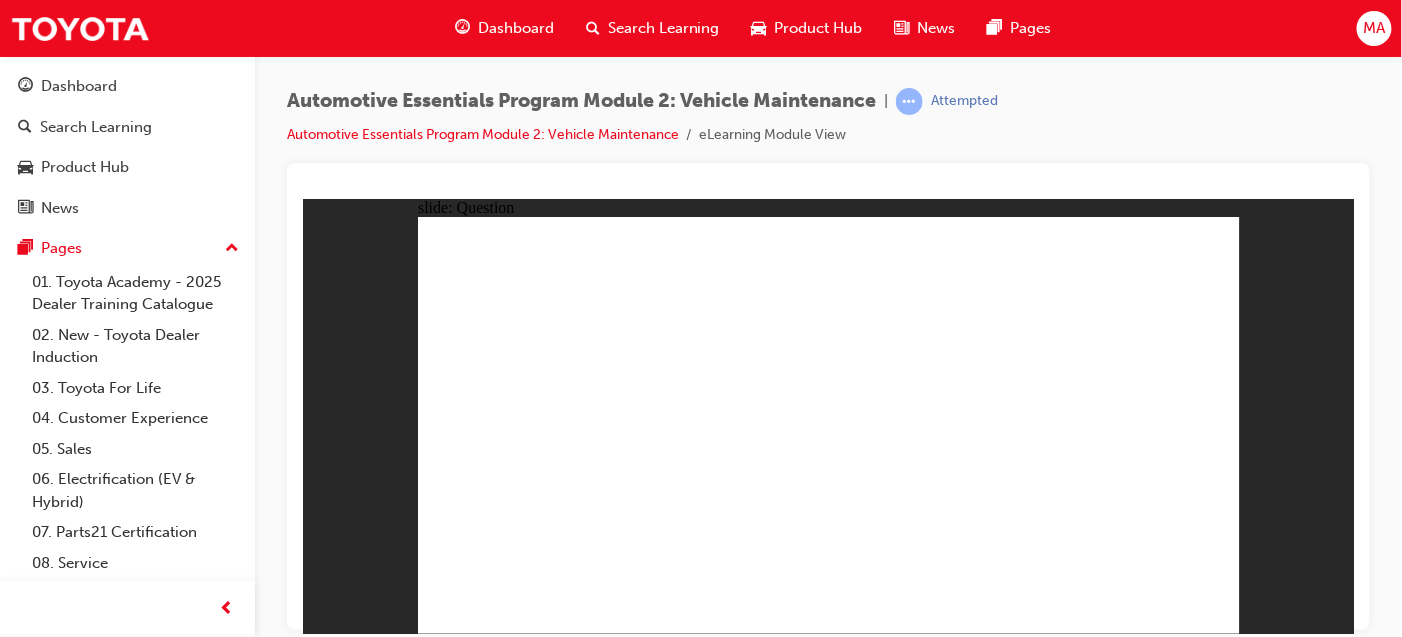 click 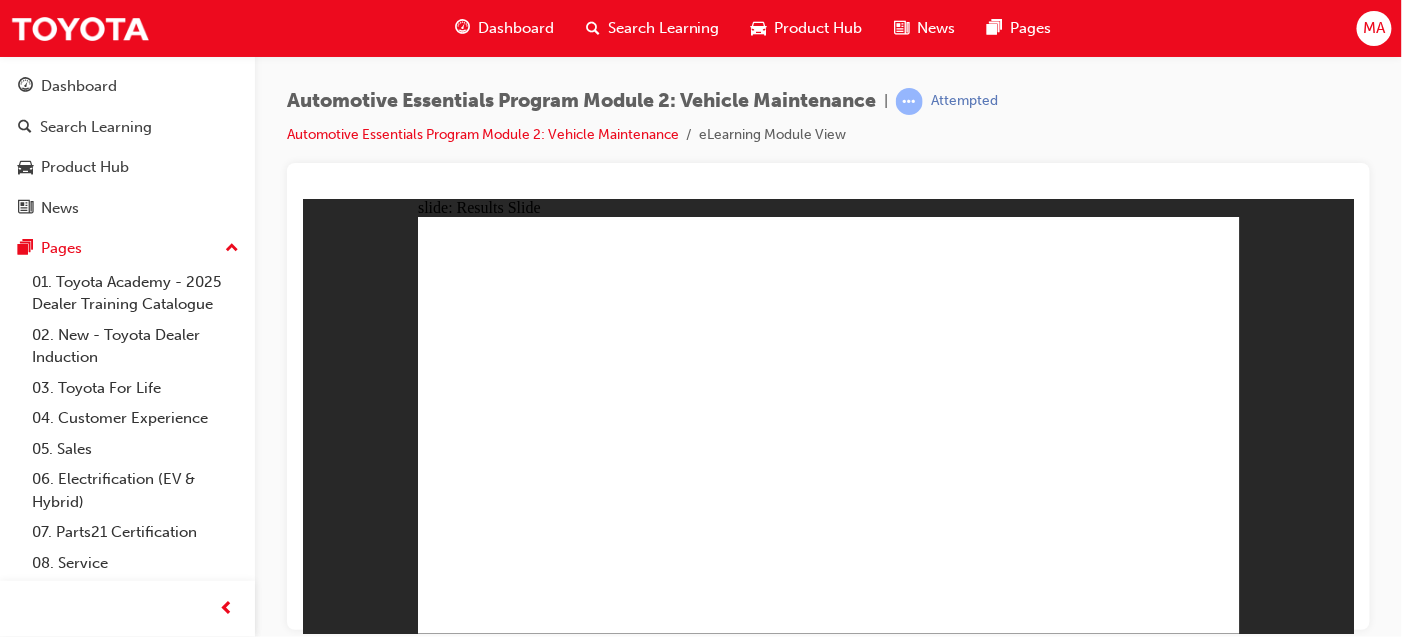 click 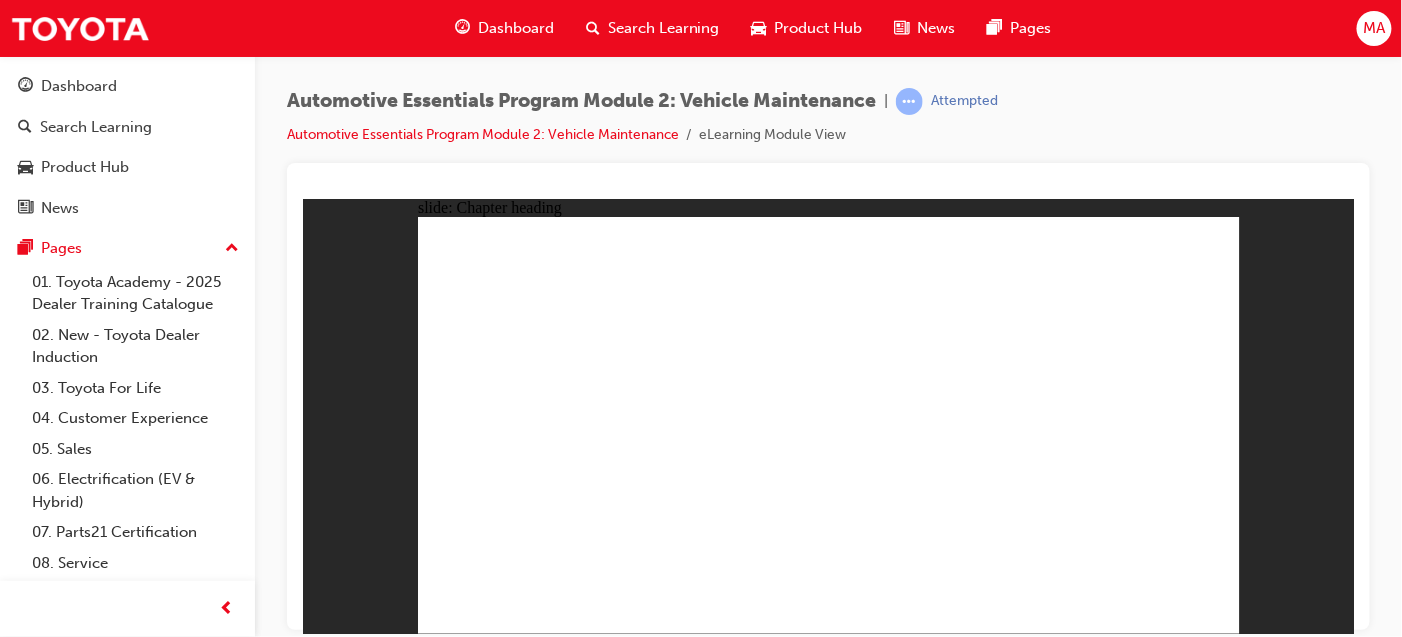click 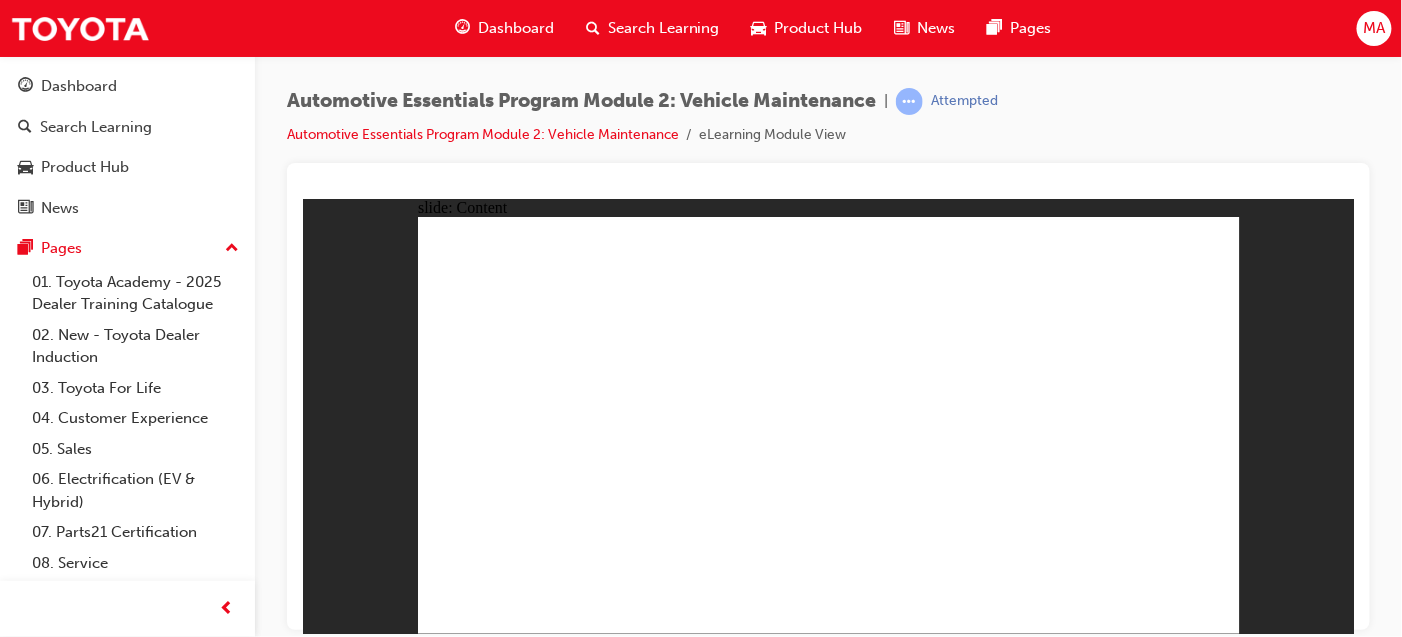 click 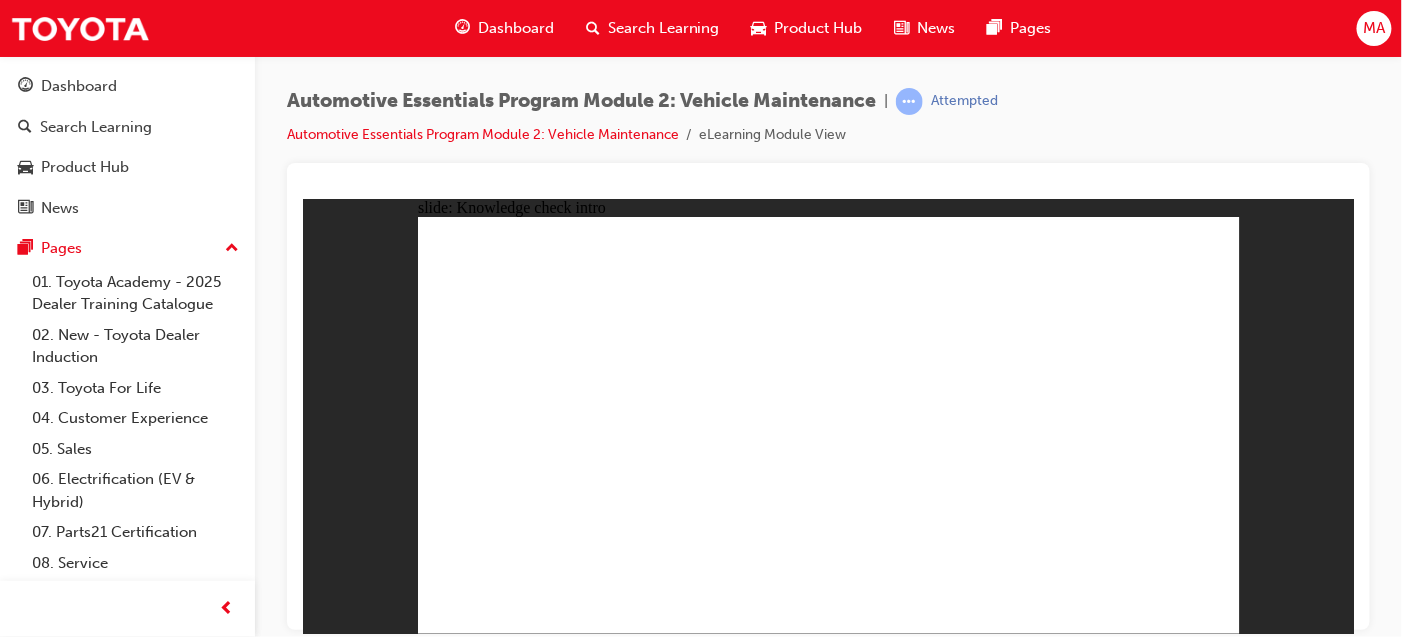 click 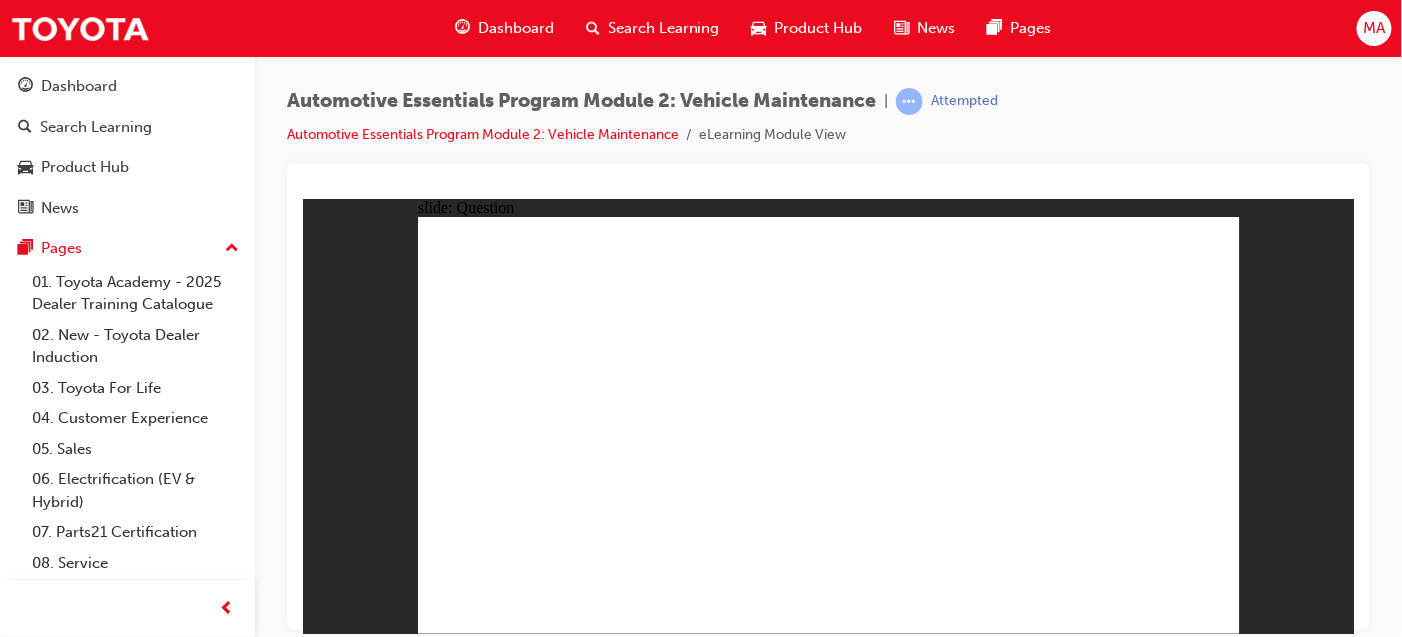 click 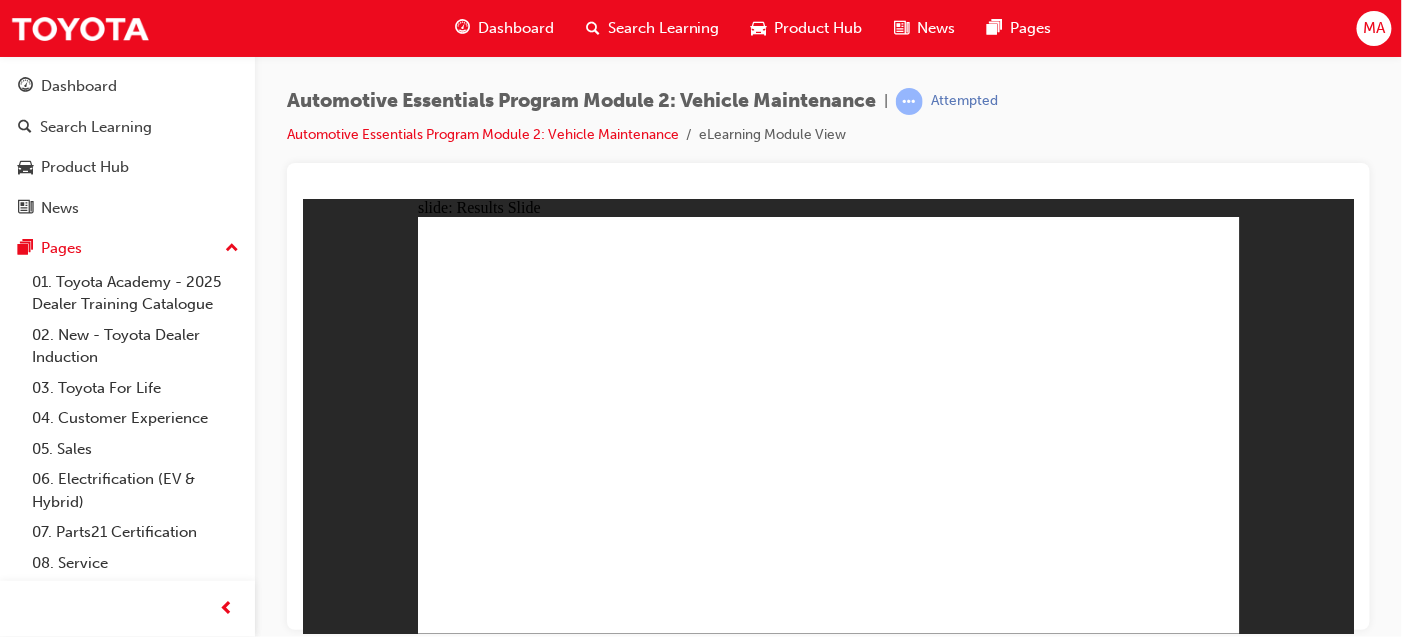 click 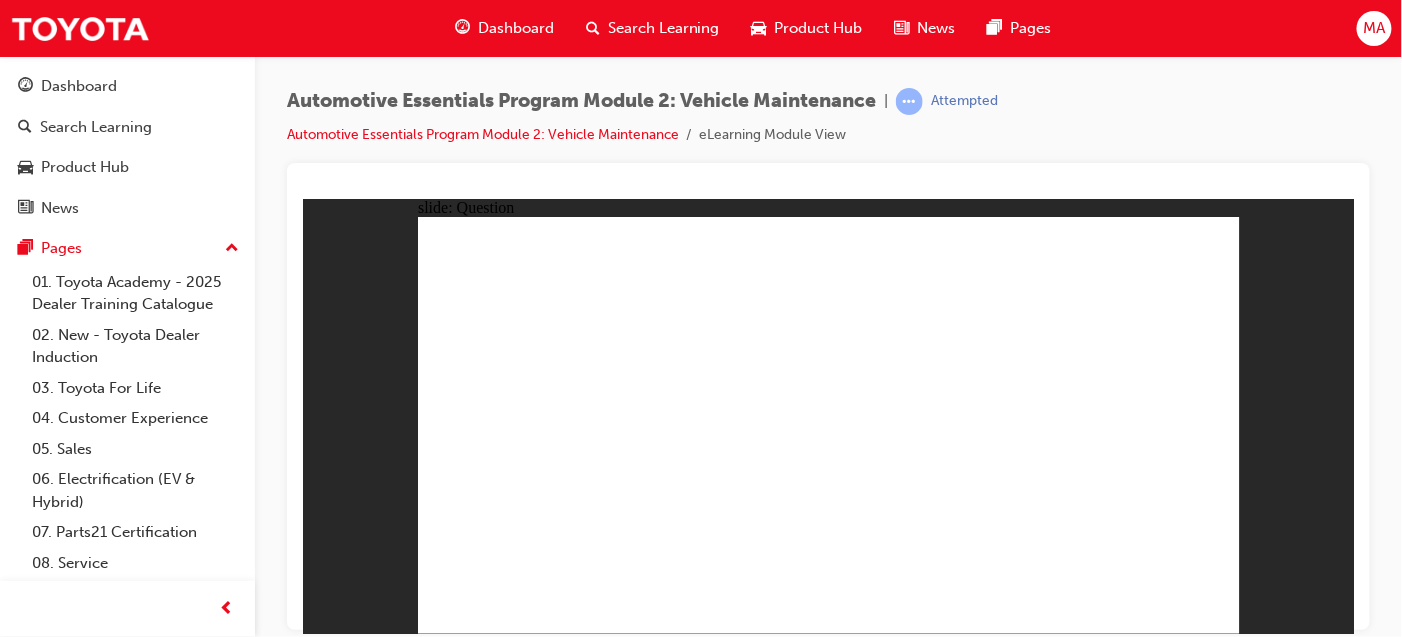 click 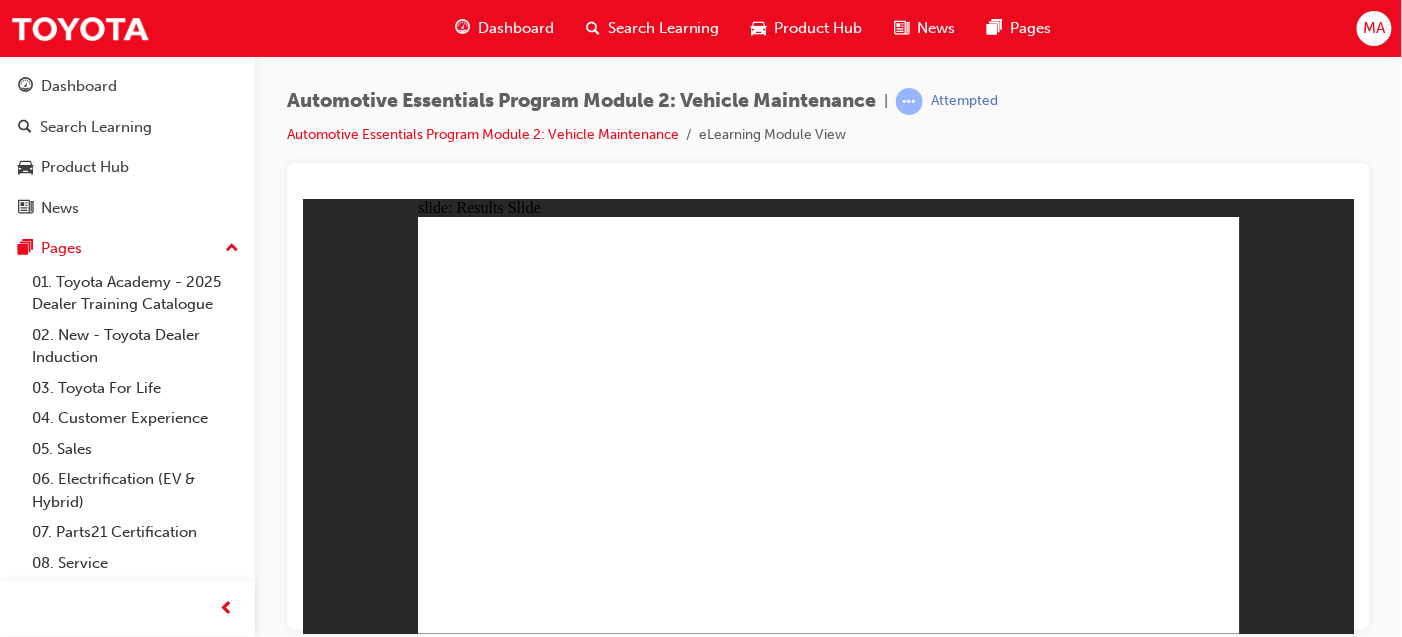 click 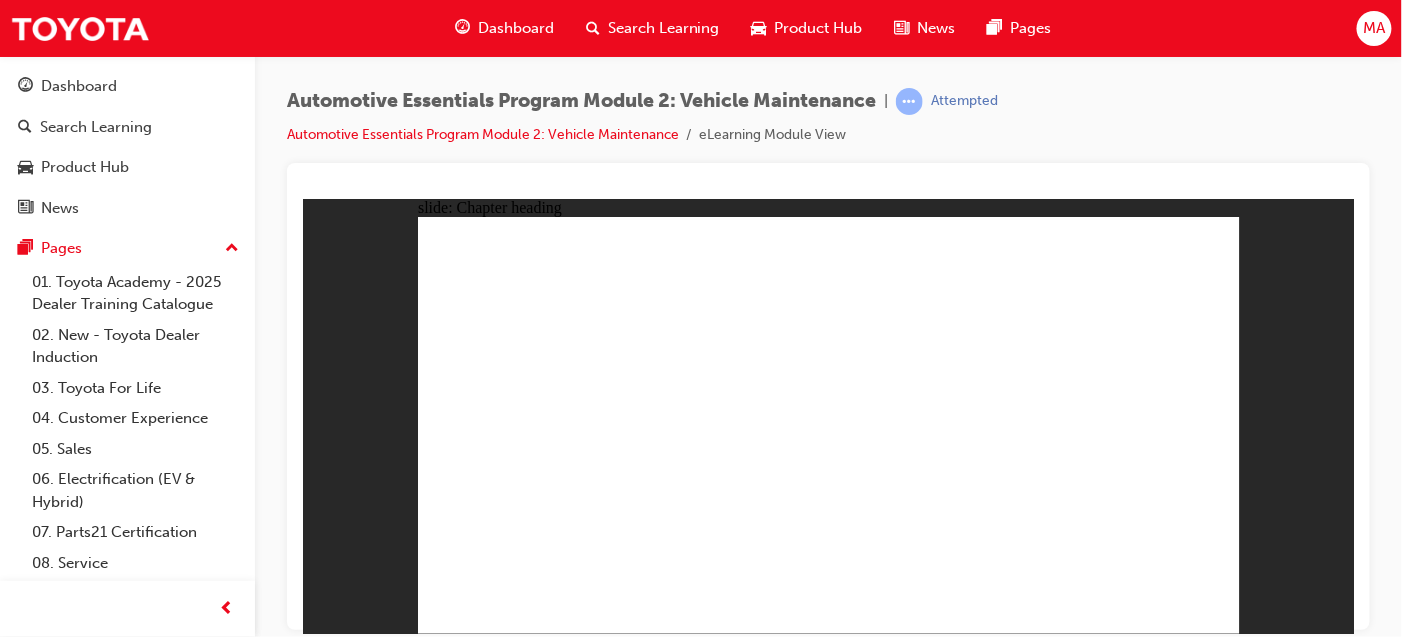 click 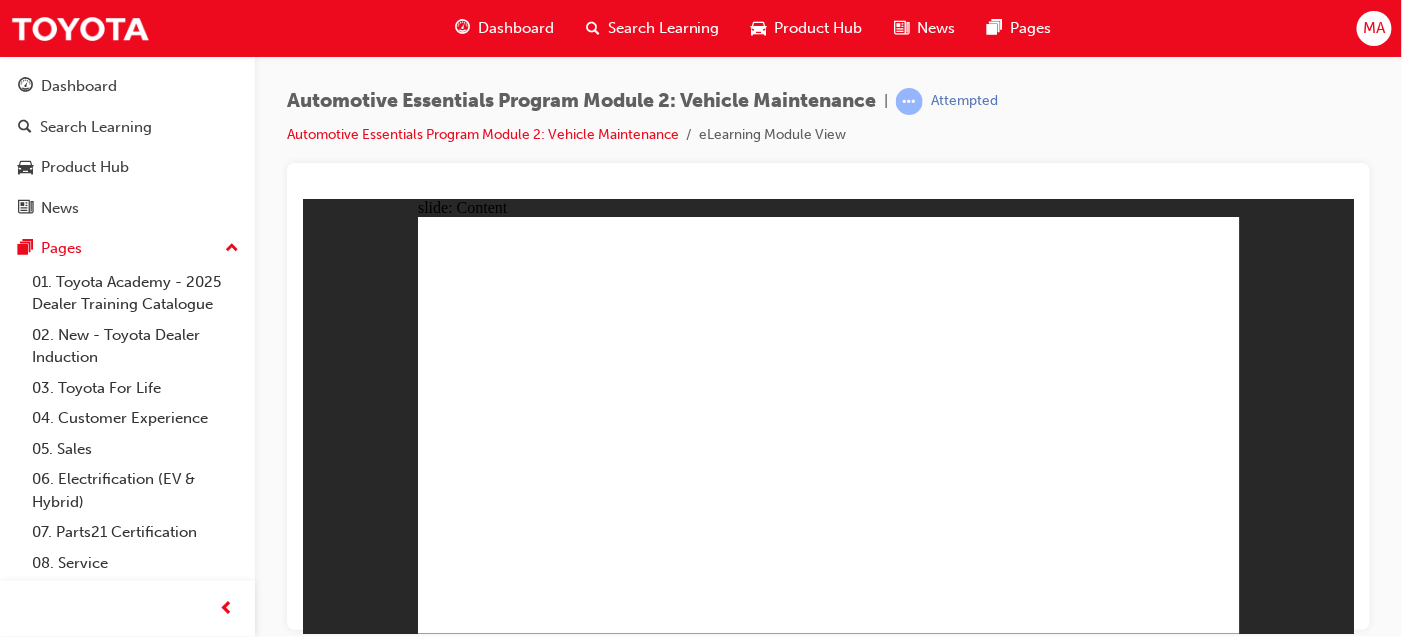 click 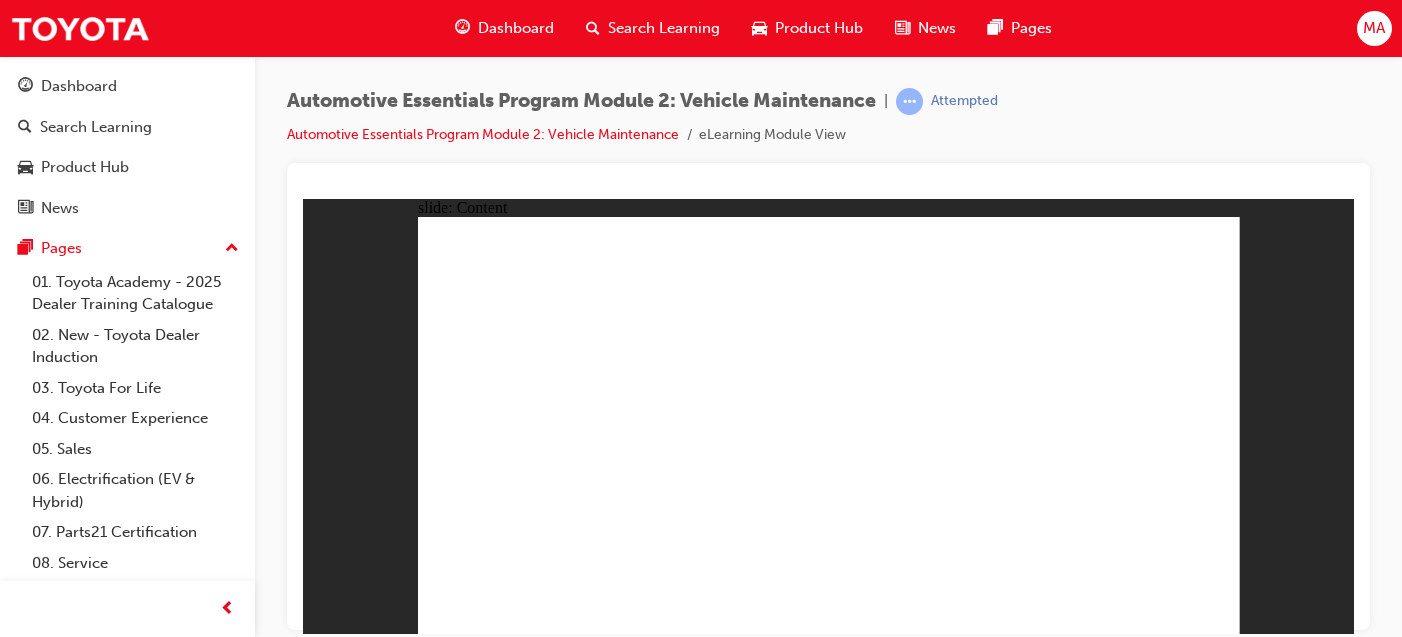 scroll, scrollTop: 0, scrollLeft: 0, axis: both 